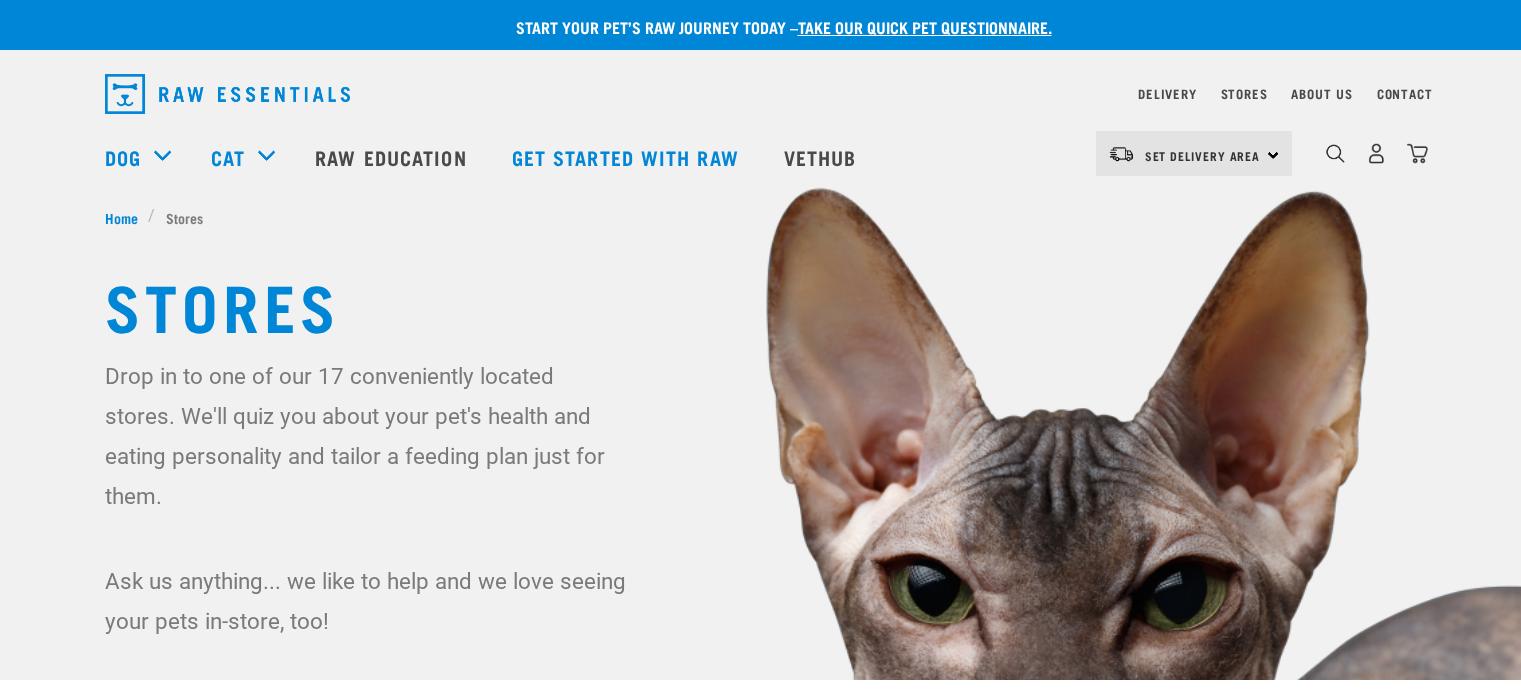 scroll, scrollTop: 0, scrollLeft: 0, axis: both 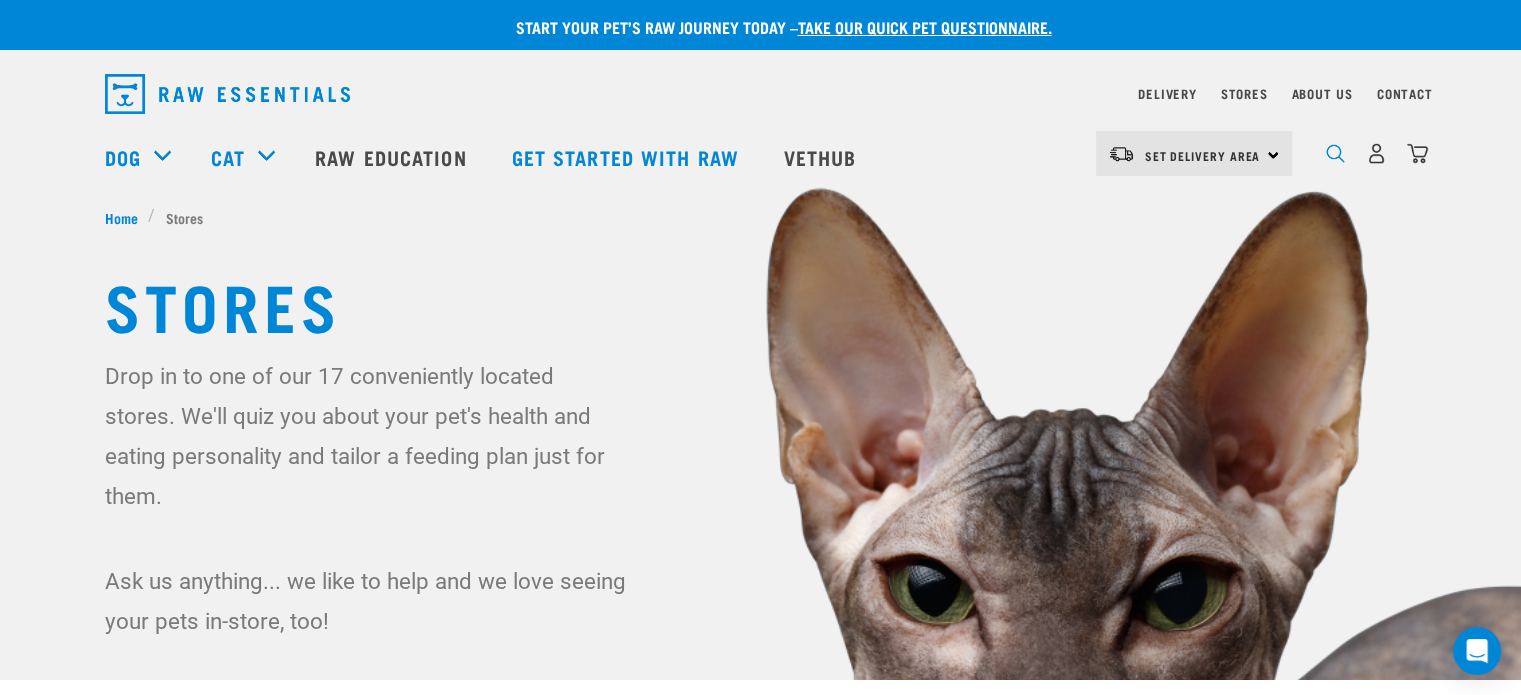 click at bounding box center (1335, 153) 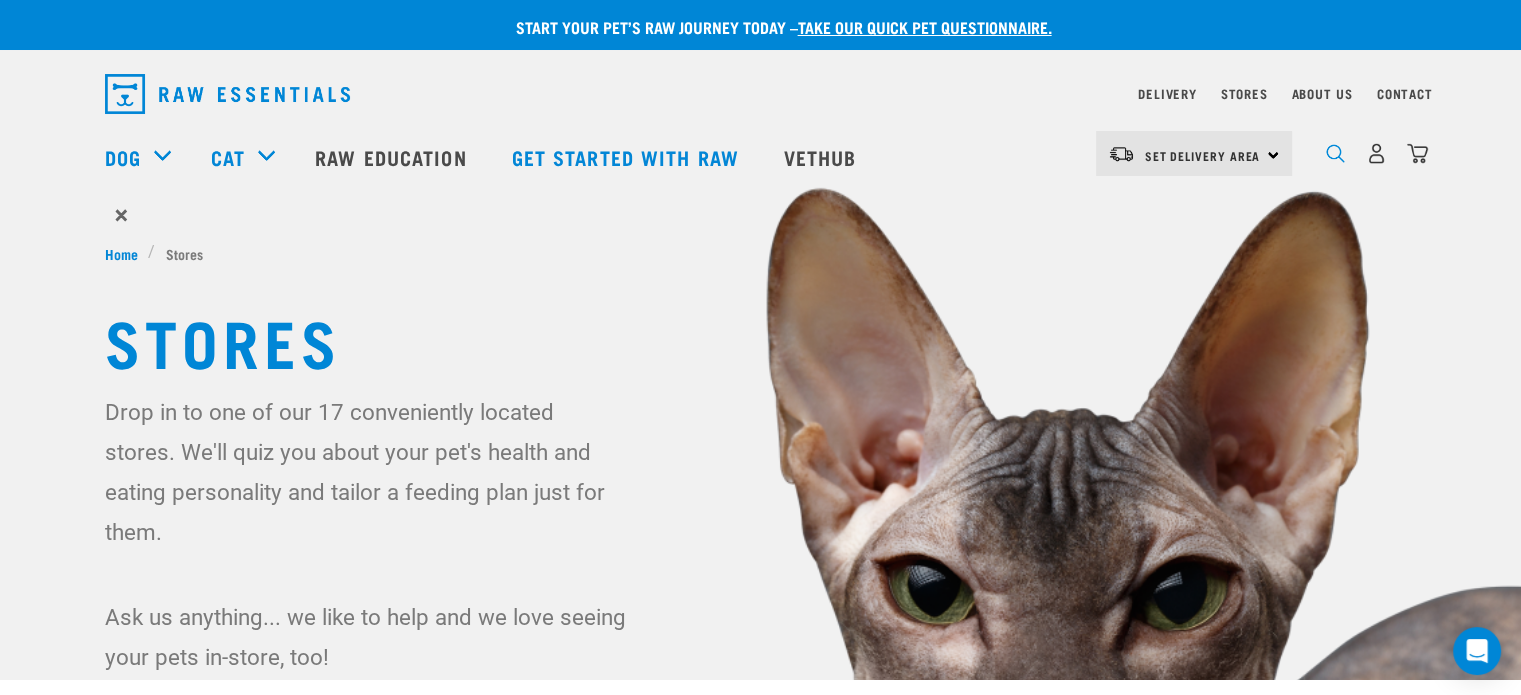 click at bounding box center [1335, 153] 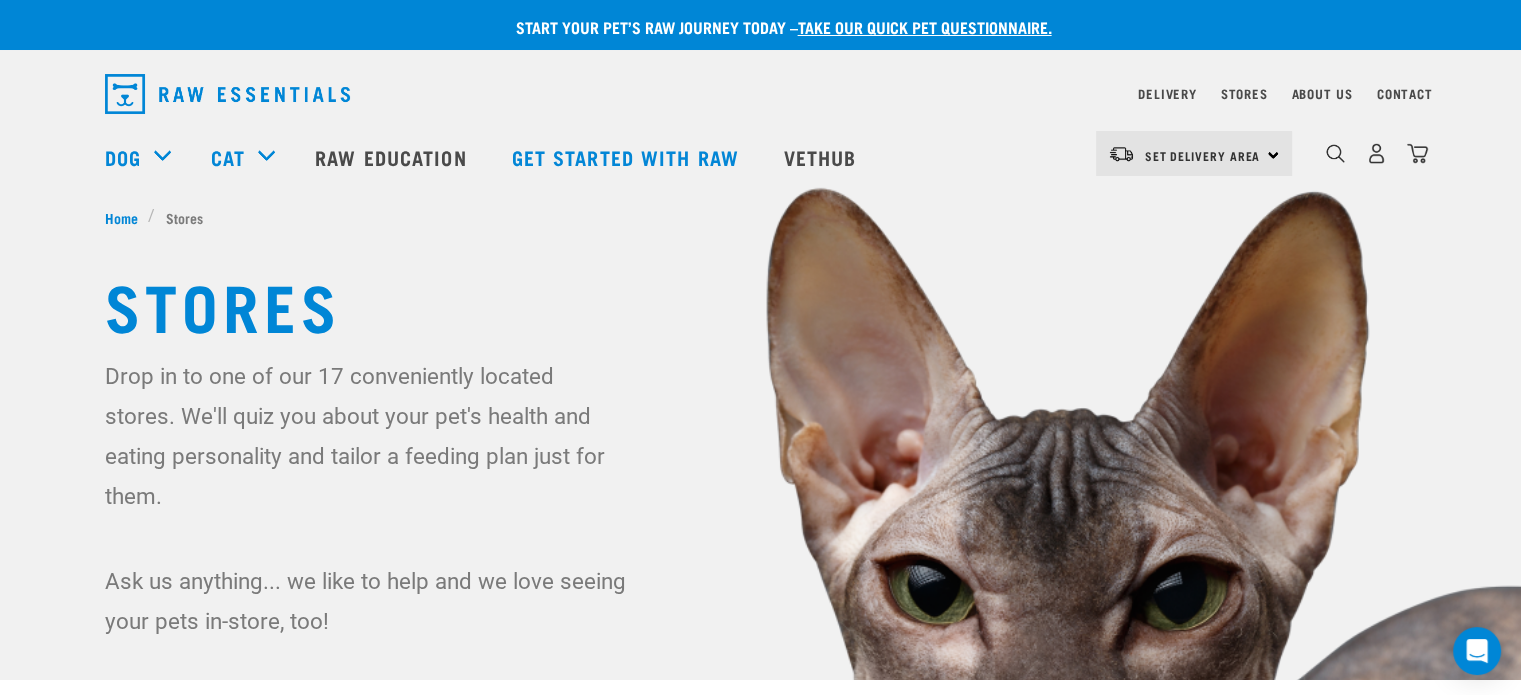click on "Set Delivery Area
North Island
South Island" at bounding box center [1194, 153] 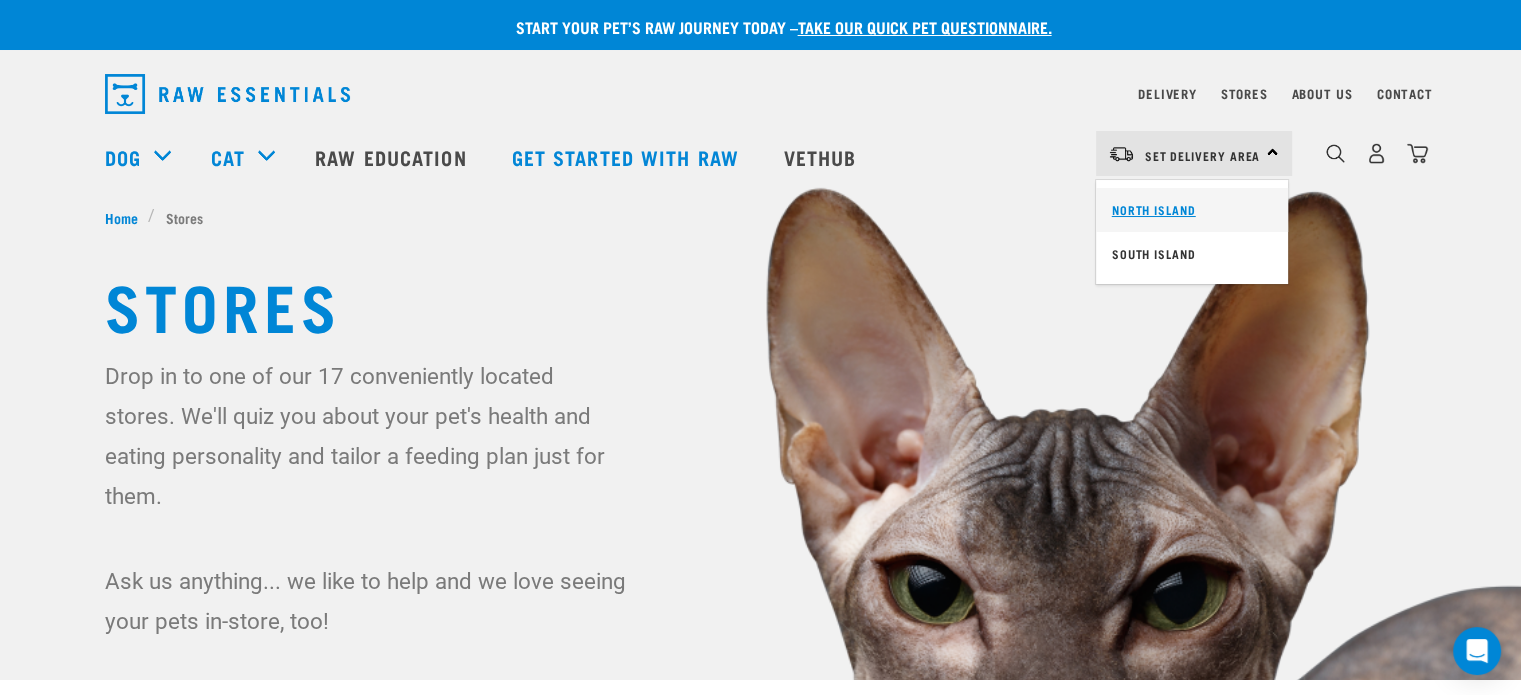 click on "North Island" at bounding box center (1192, 210) 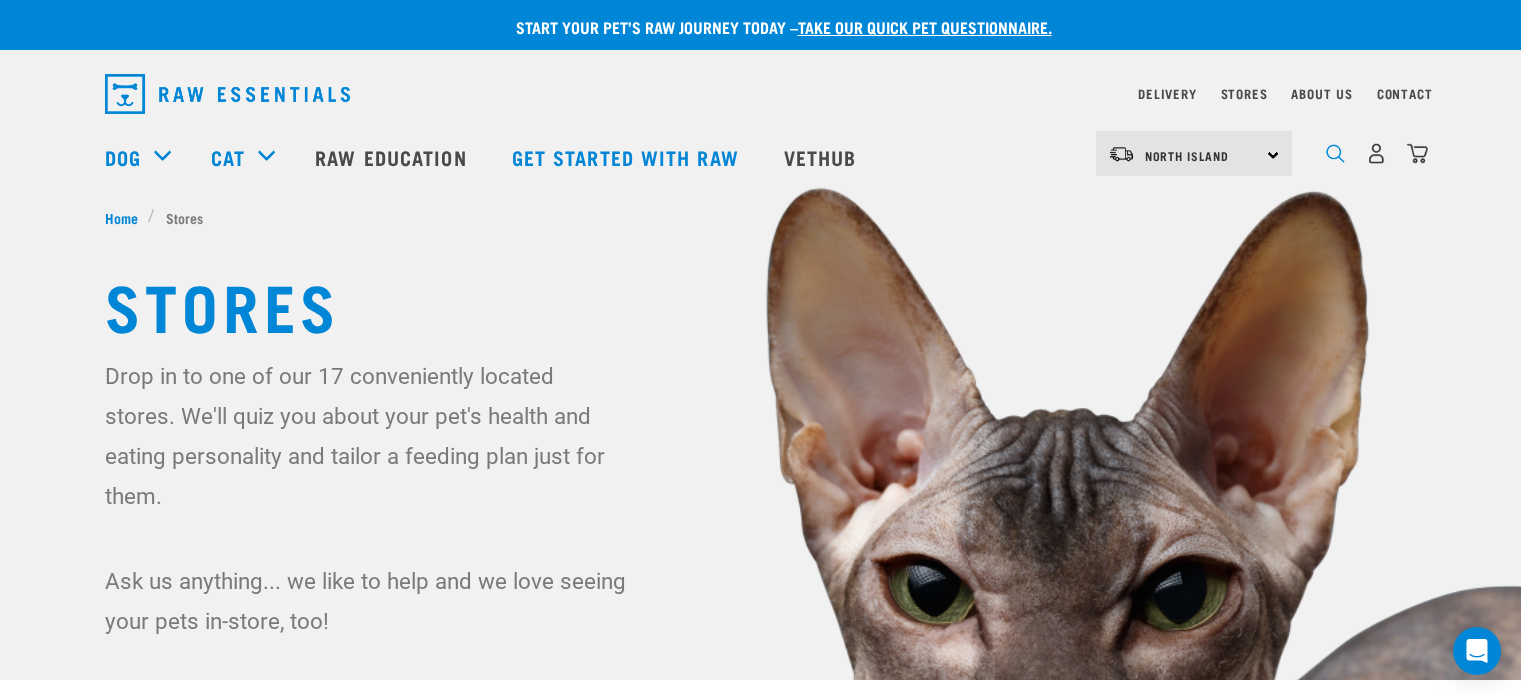 scroll, scrollTop: 0, scrollLeft: 0, axis: both 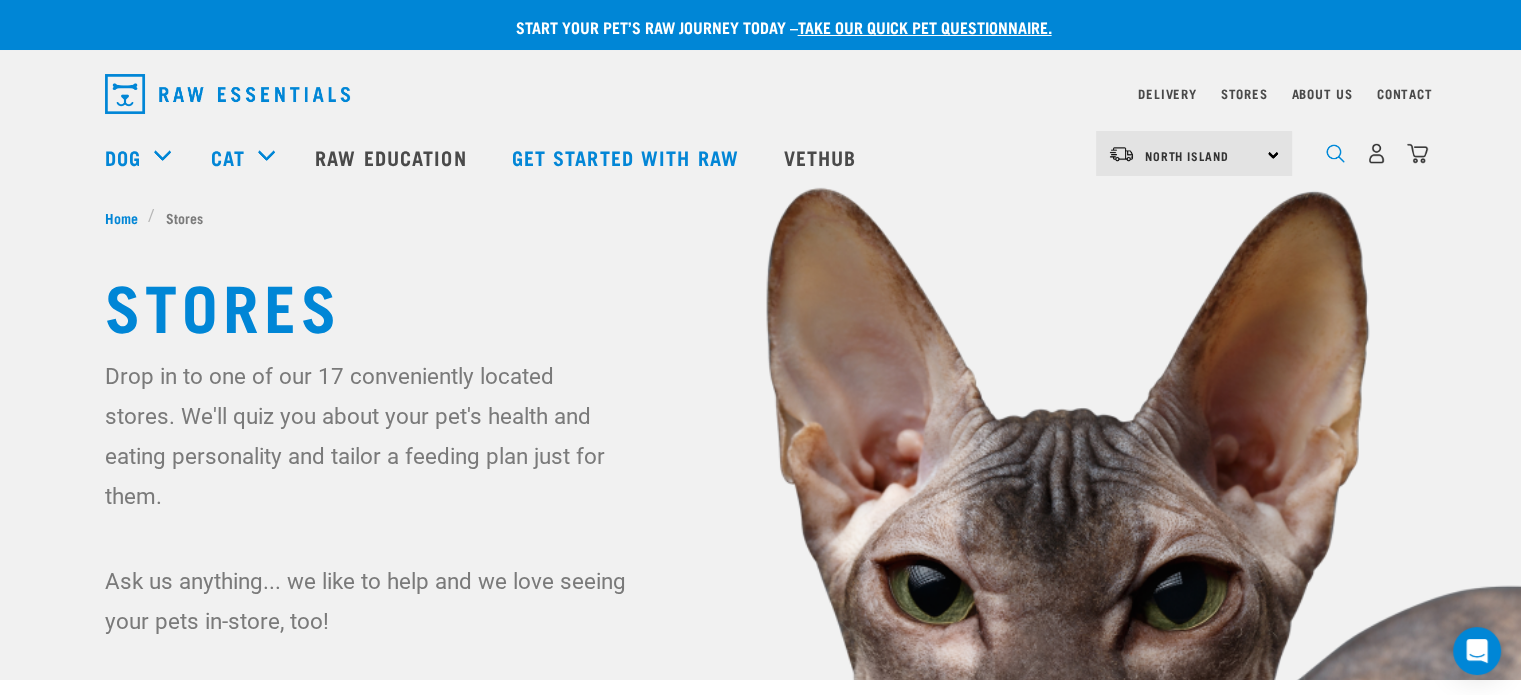 click at bounding box center [1335, 153] 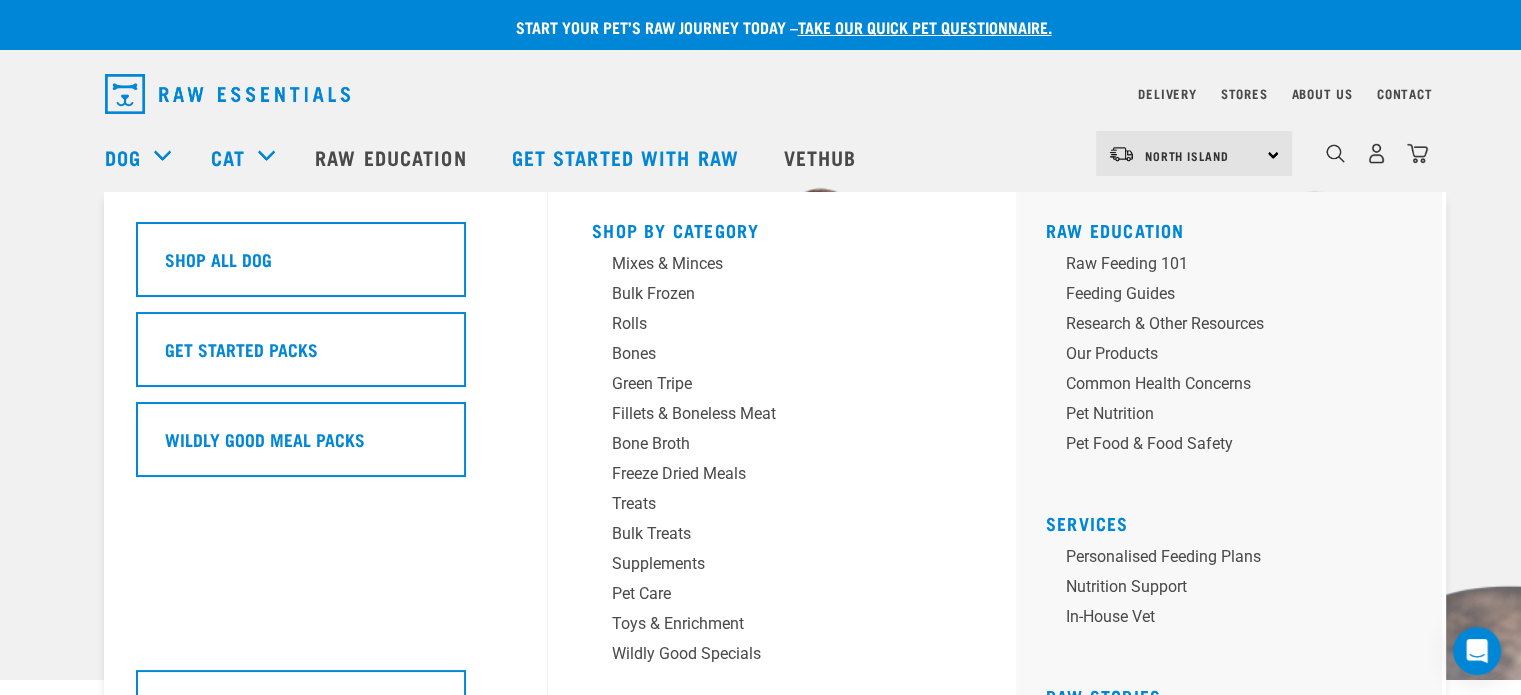 click on "Dog" at bounding box center [148, 157] 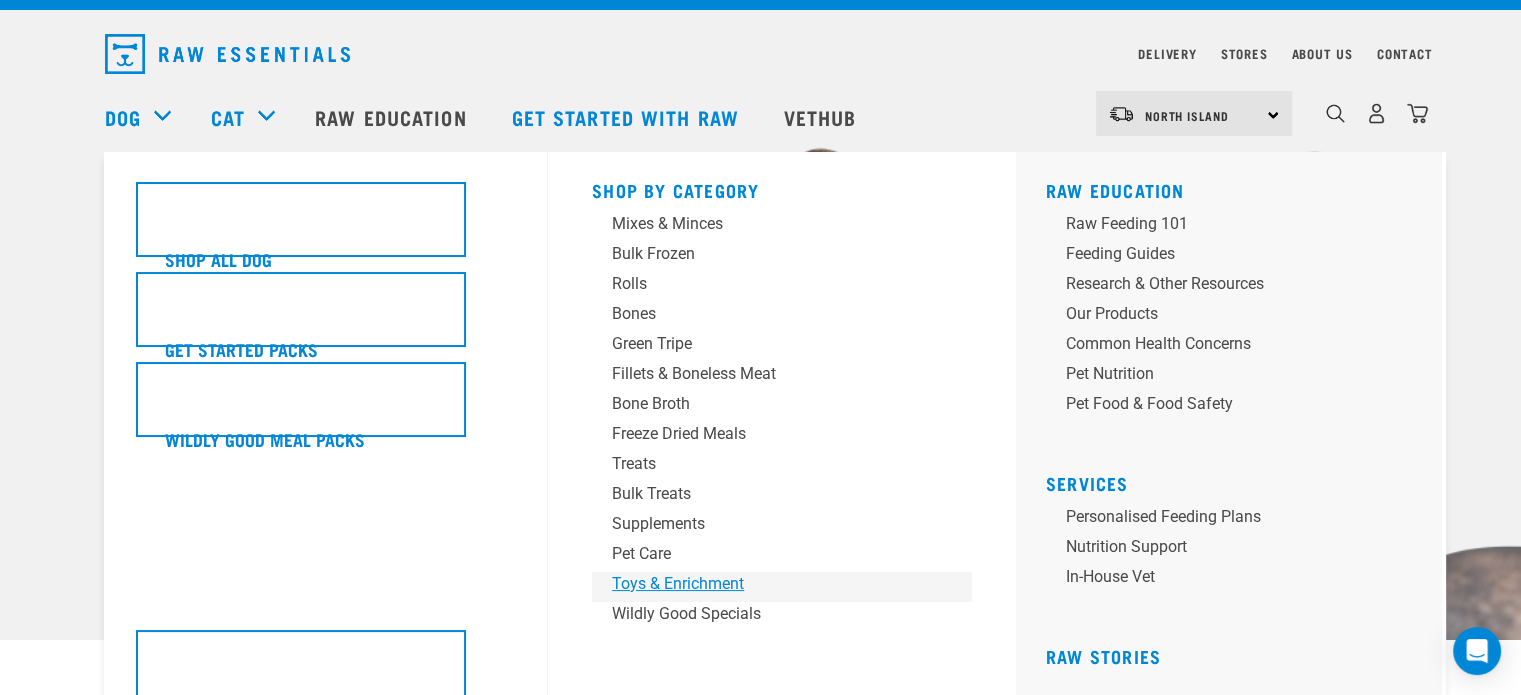 scroll, scrollTop: 33, scrollLeft: 0, axis: vertical 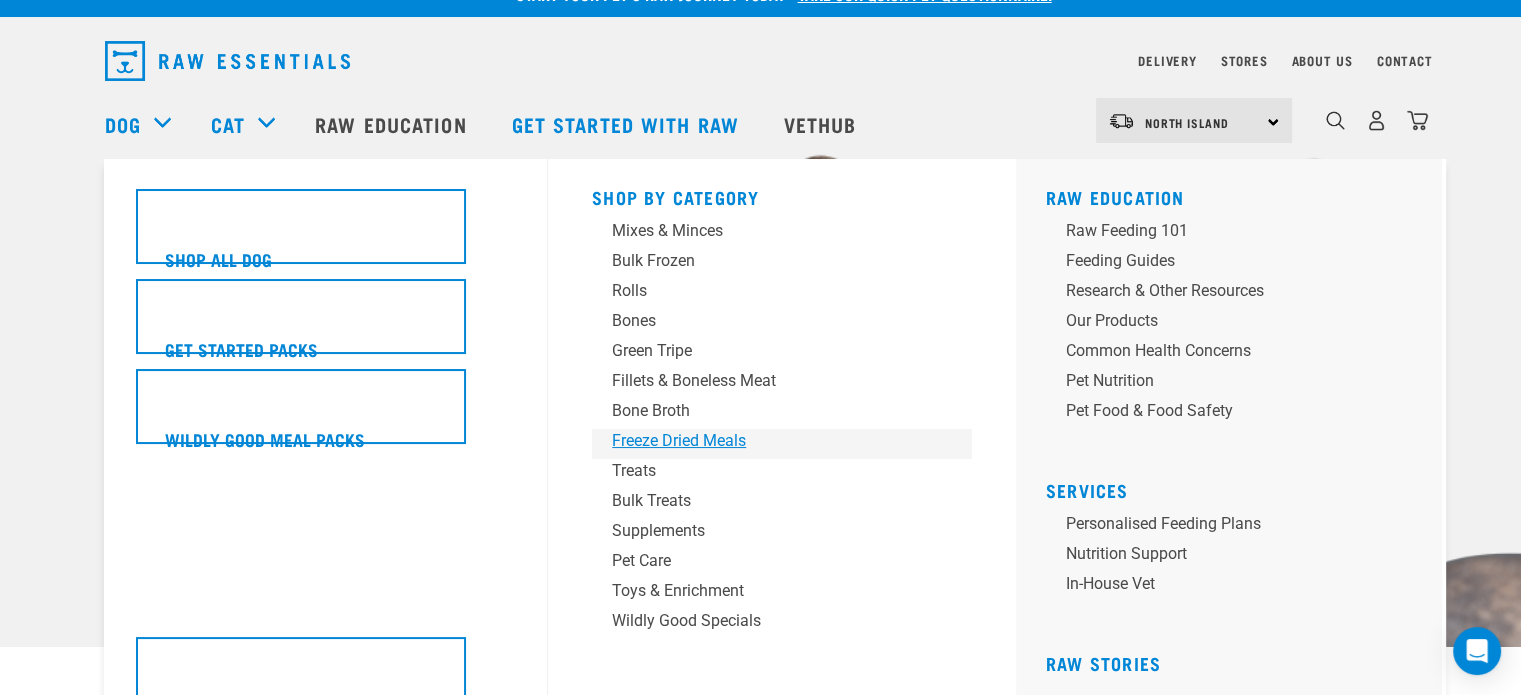 click on "Freeze Dried Meals" at bounding box center (768, 441) 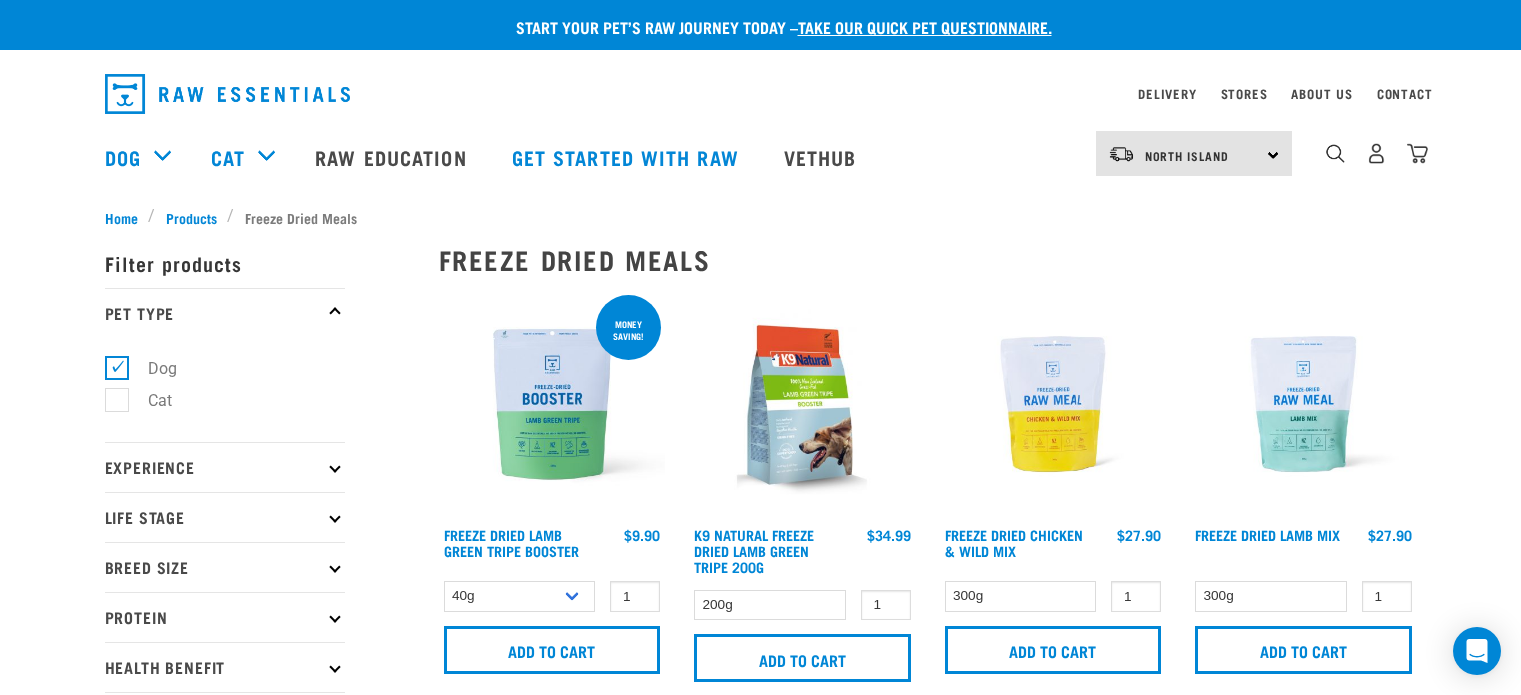 scroll, scrollTop: 0, scrollLeft: 0, axis: both 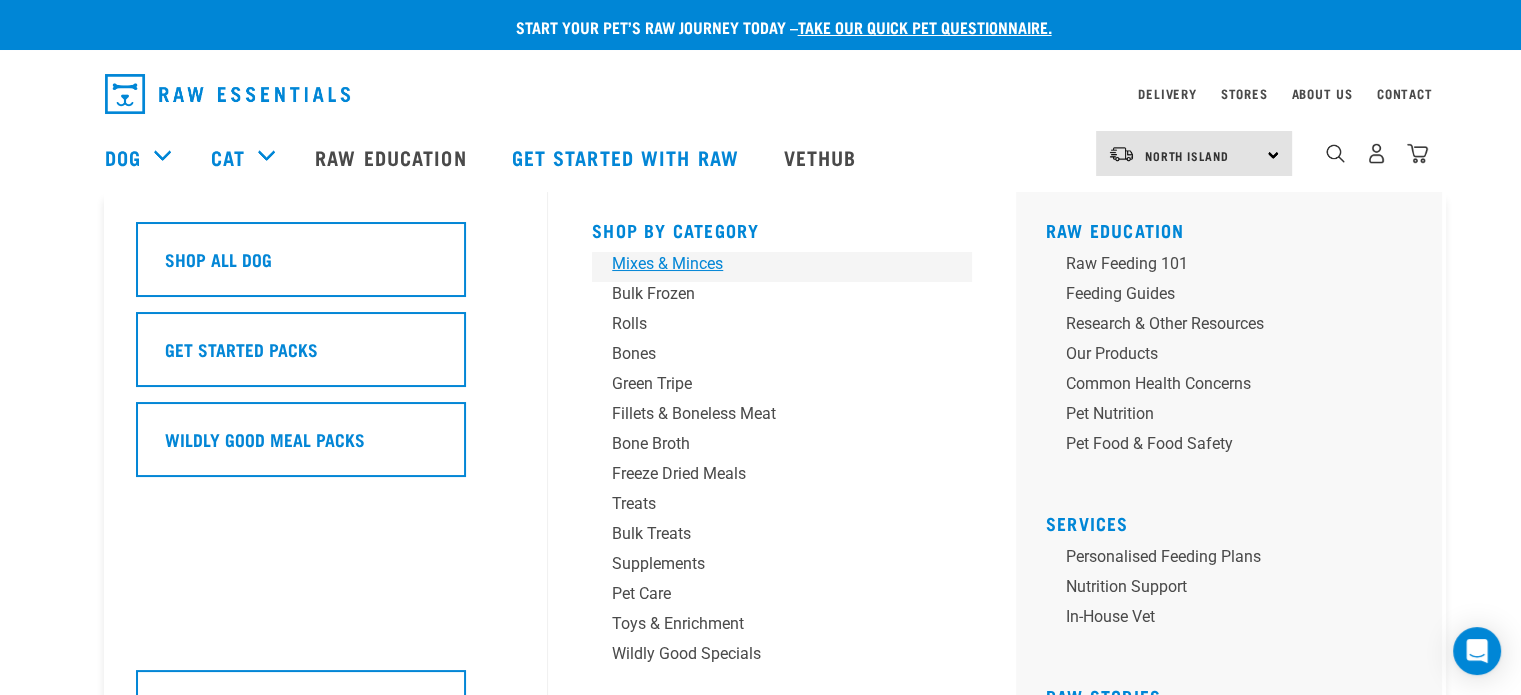 click on "Mixes & Minces" at bounding box center (768, 264) 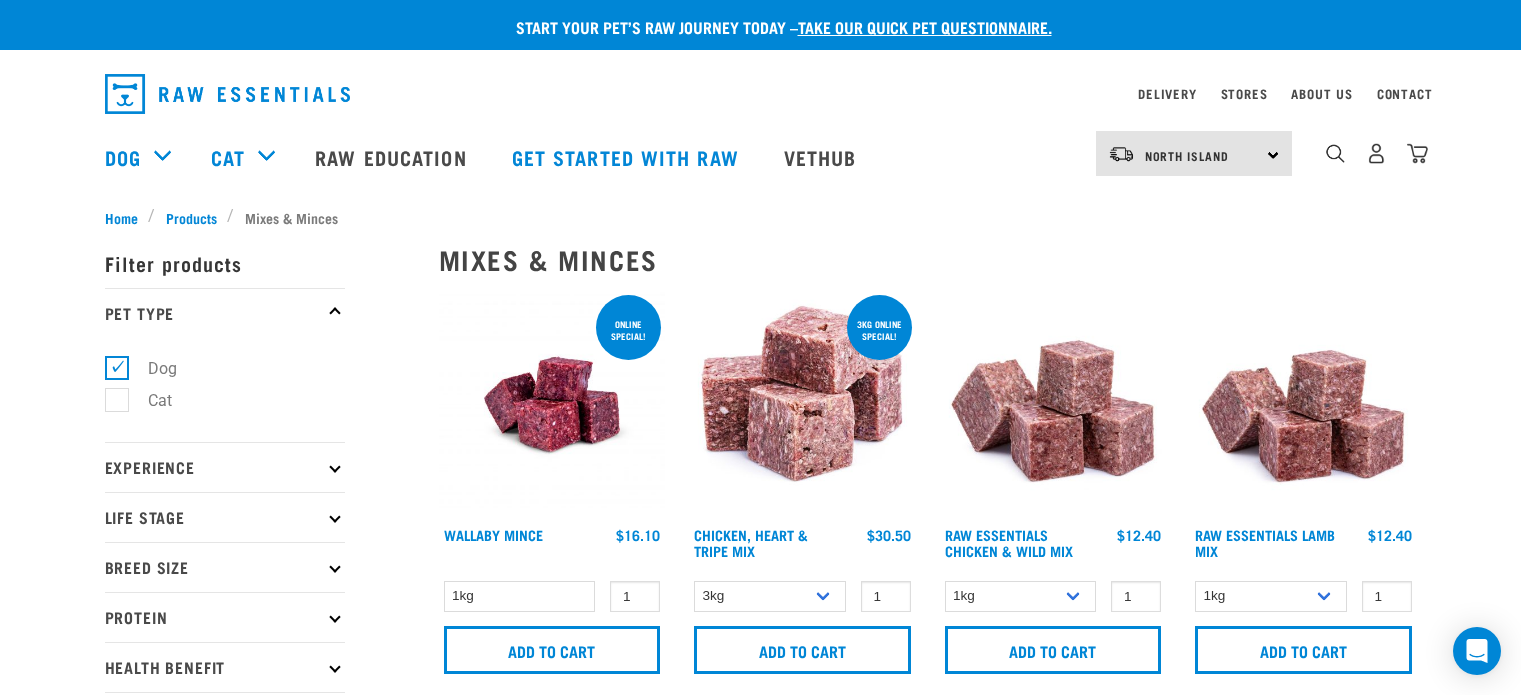 scroll, scrollTop: 0, scrollLeft: 0, axis: both 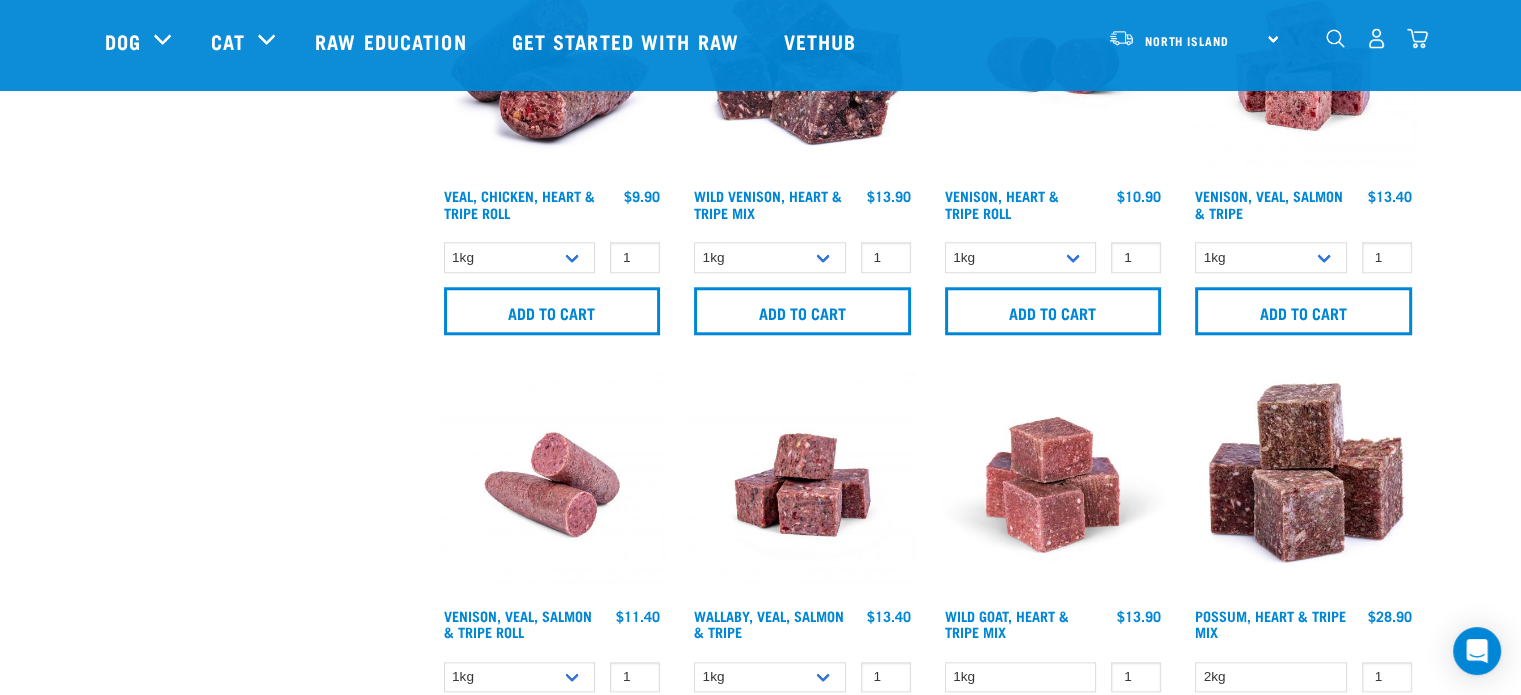 drag, startPoint x: 1454, startPoint y: 7, endPoint x: 1015, endPoint y: 150, distance: 461.70337 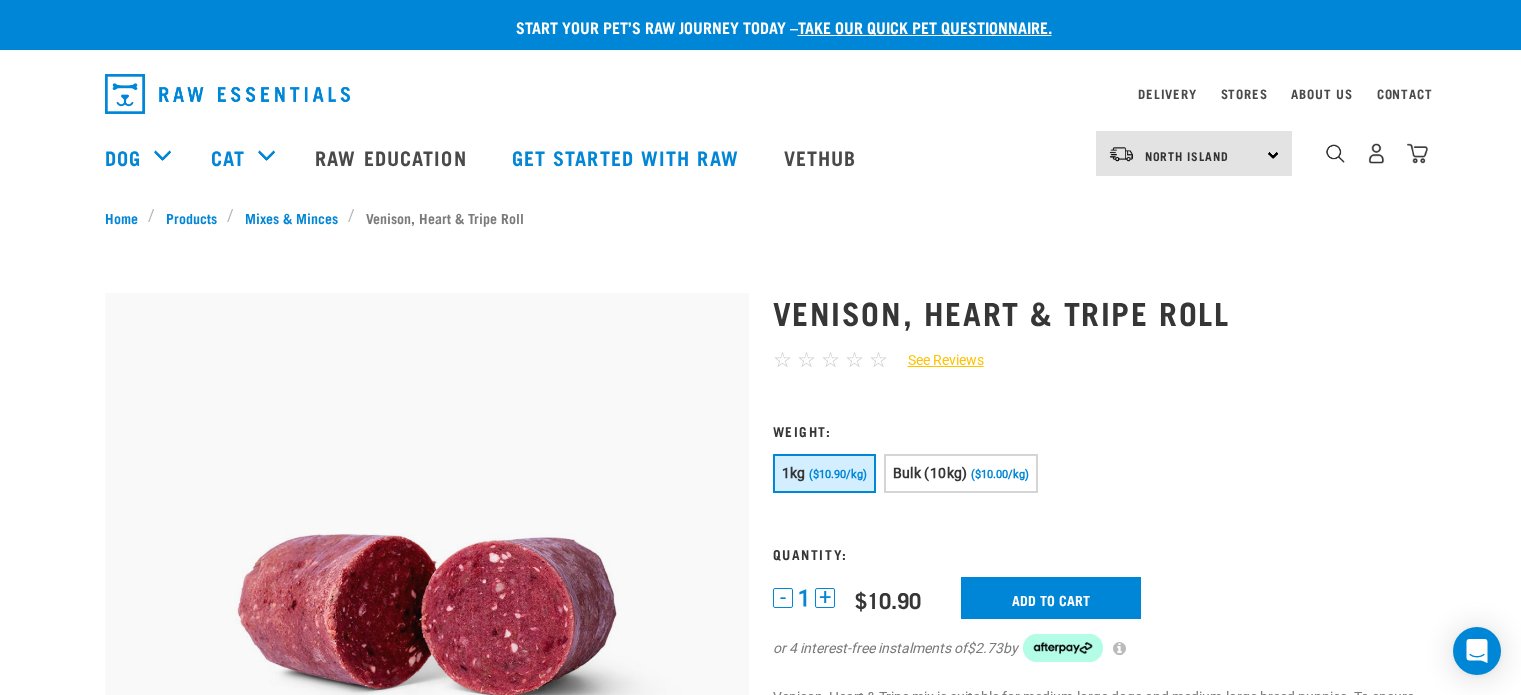 scroll, scrollTop: 0, scrollLeft: 0, axis: both 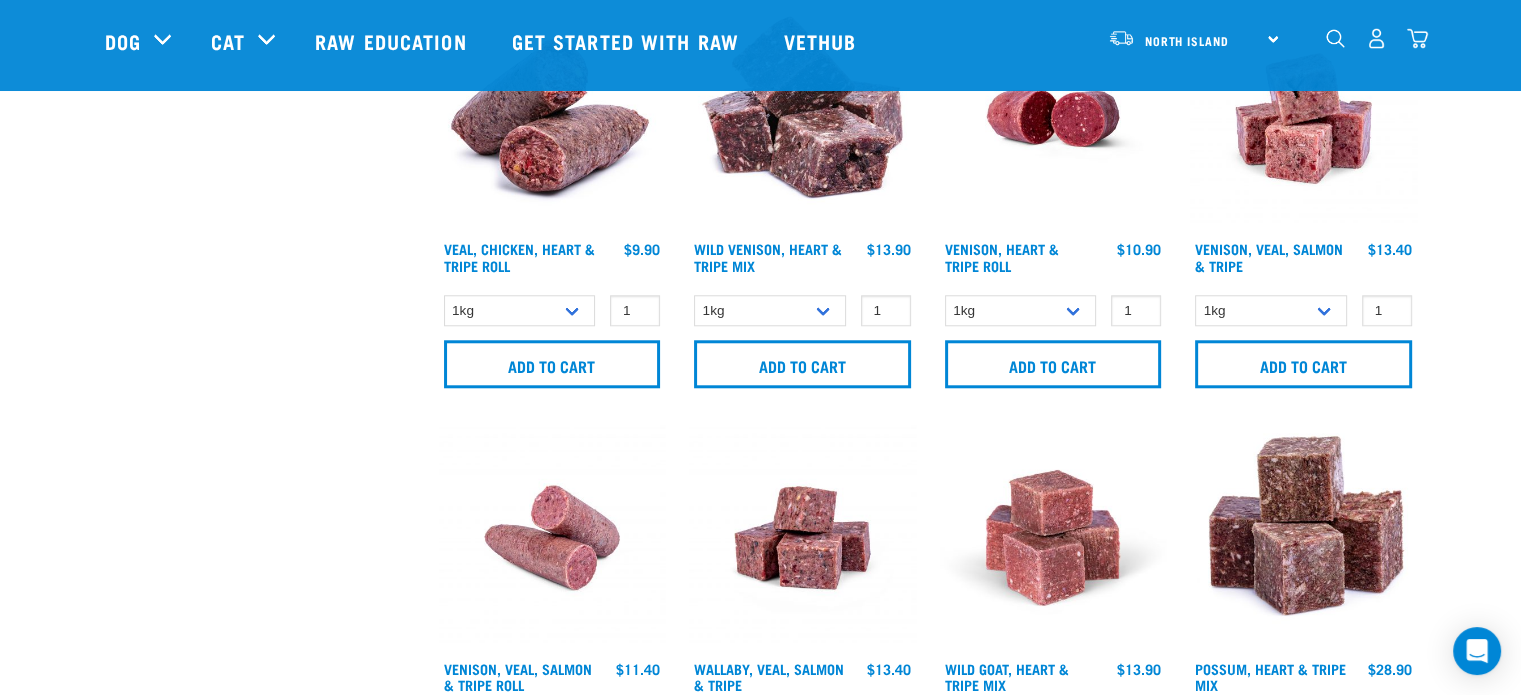 click at bounding box center (1335, 38) 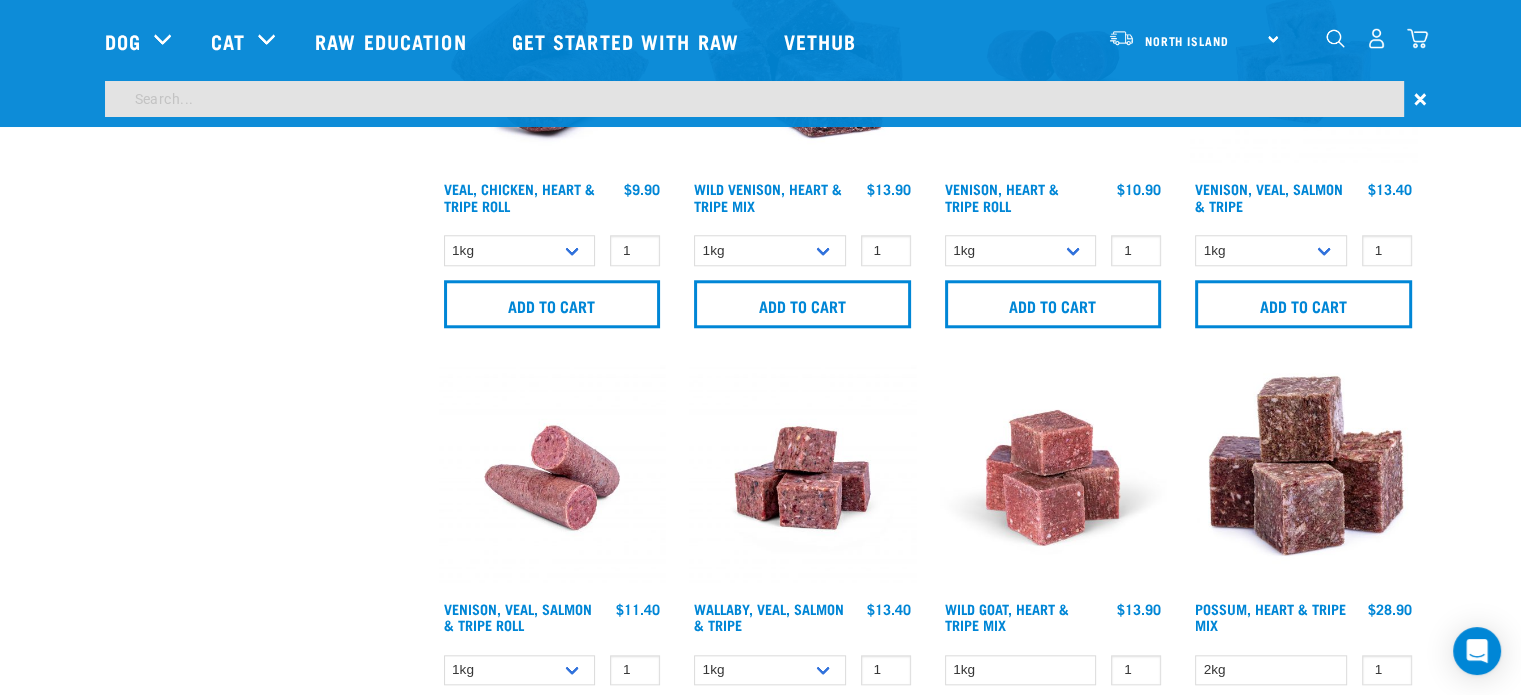 scroll, scrollTop: 1755, scrollLeft: 0, axis: vertical 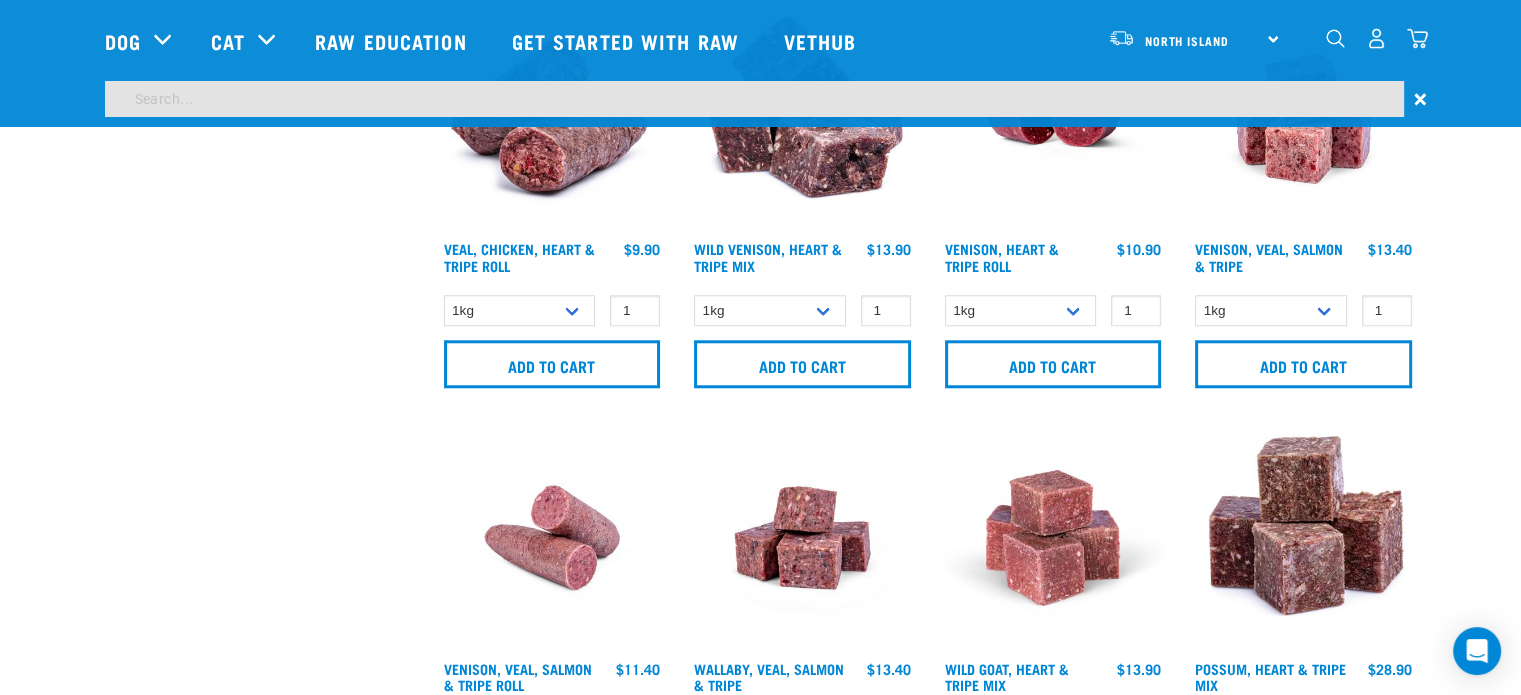 click at bounding box center [754, 99] 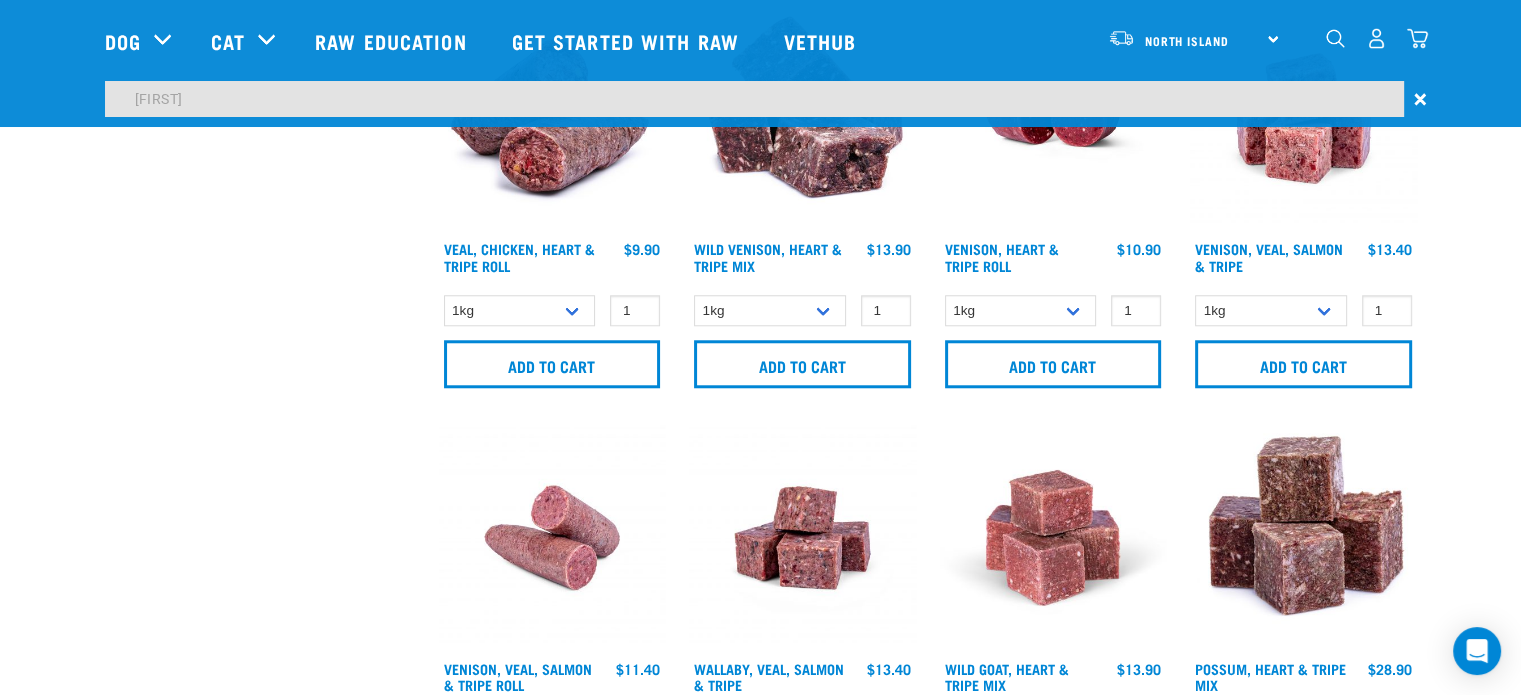 type on "Jimbos" 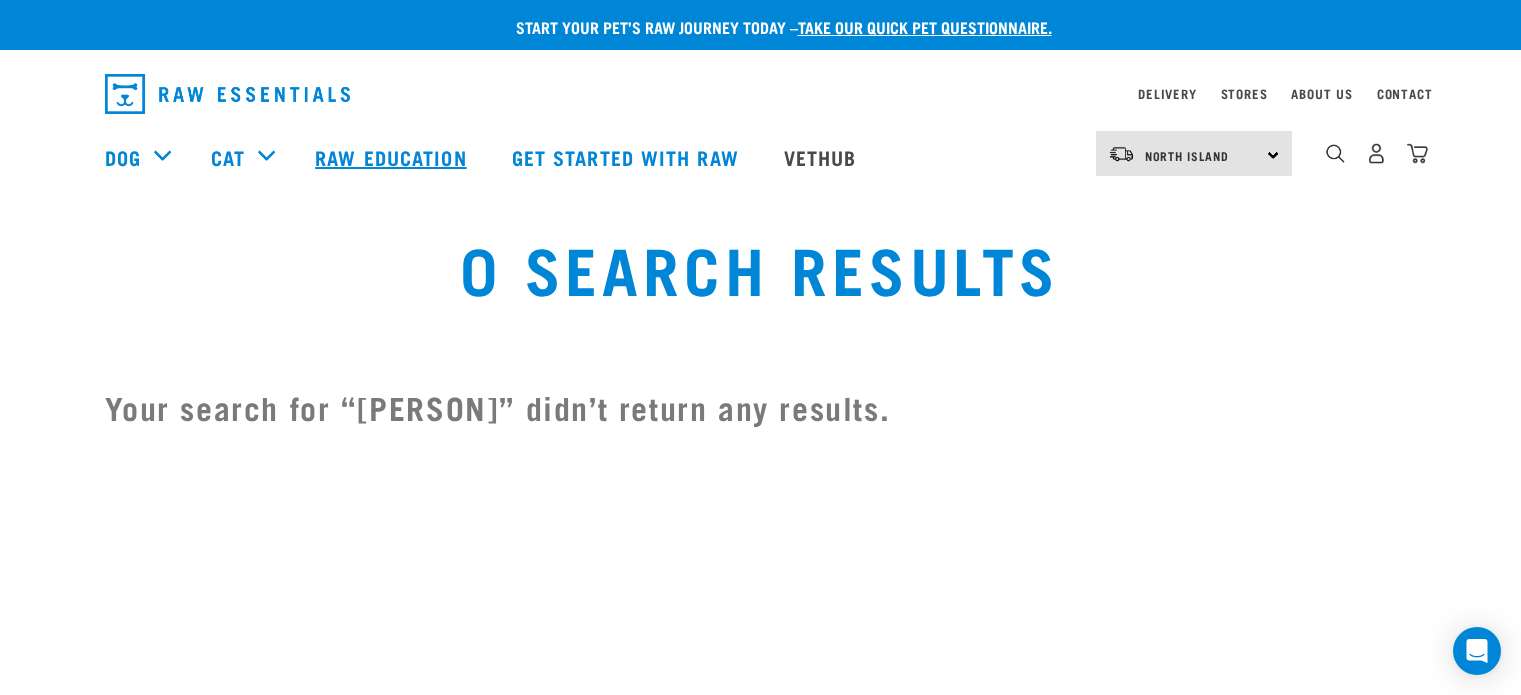 scroll, scrollTop: 0, scrollLeft: 0, axis: both 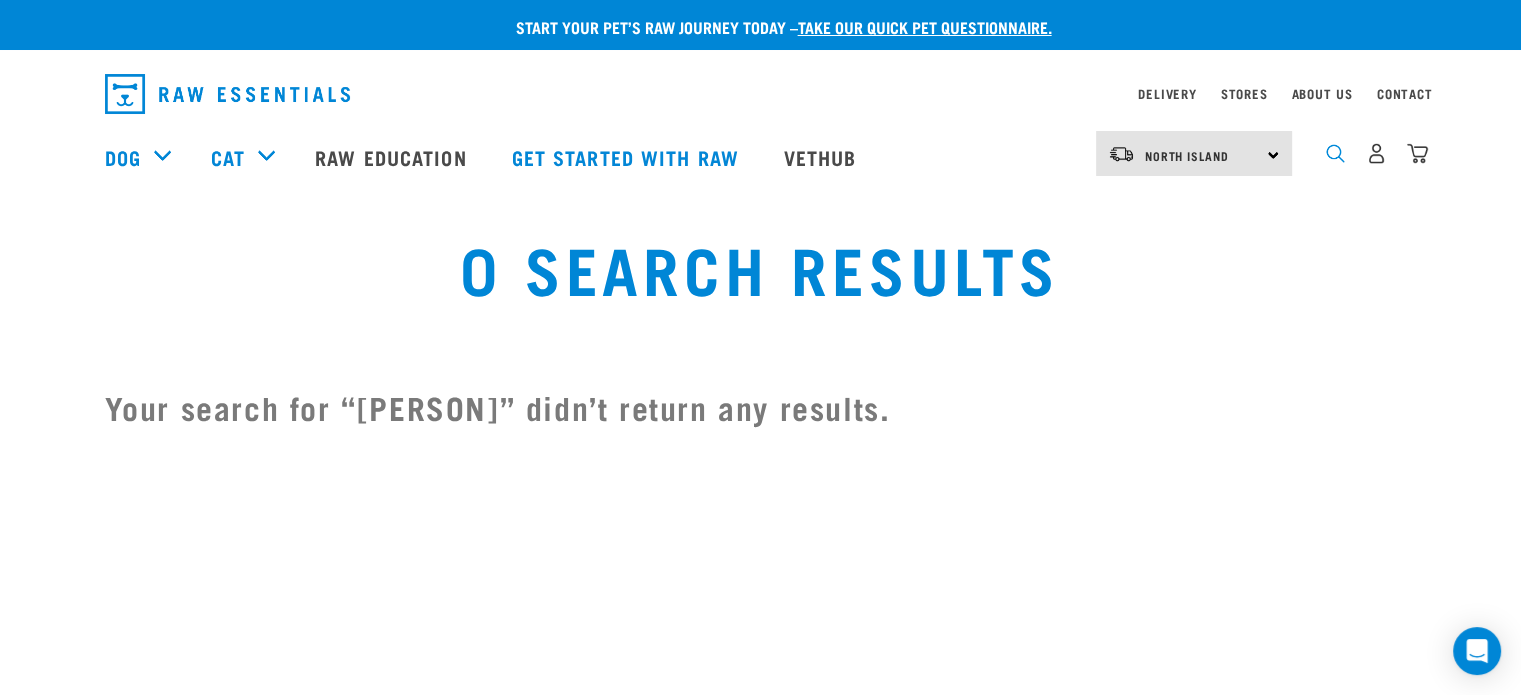 click at bounding box center (1335, 153) 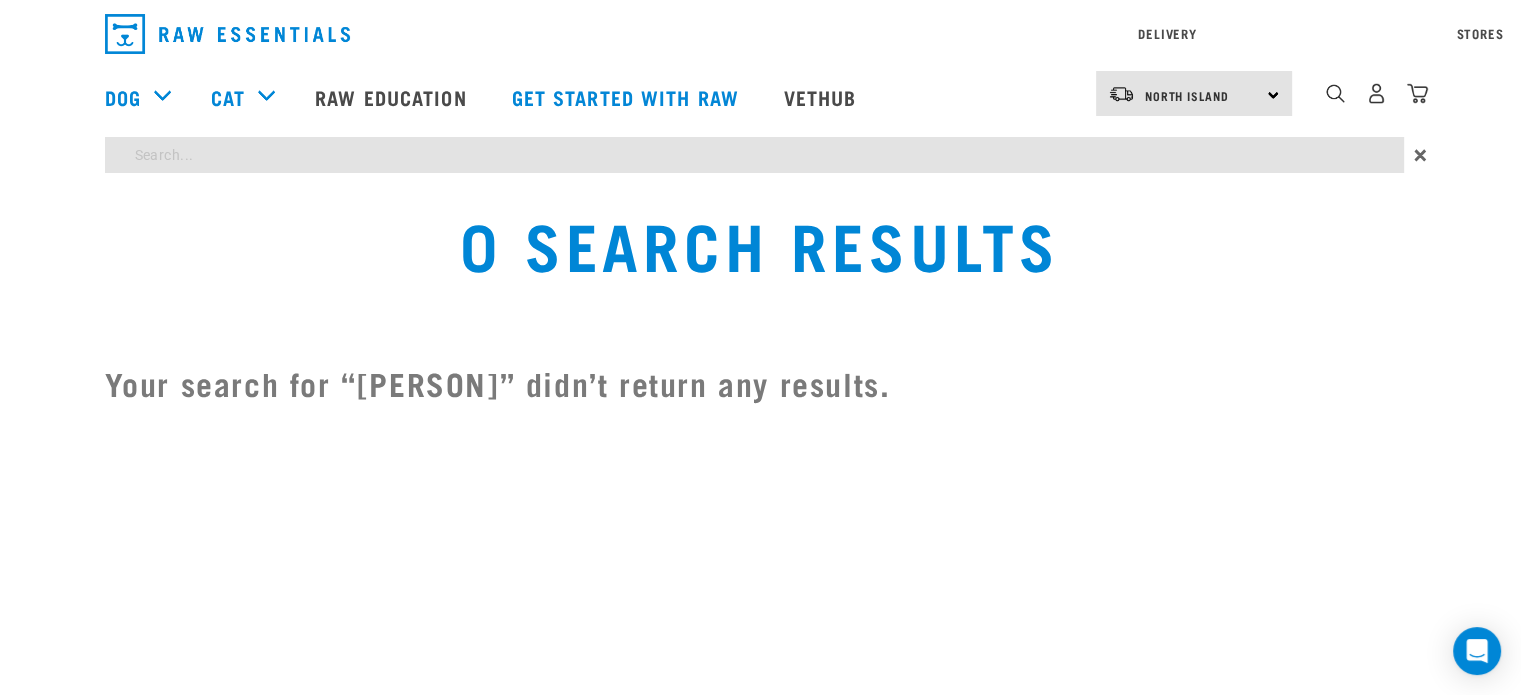 click on "Start your pet’s raw journey today –  take our quick pet questionnaire.
Delivery
Stores
About Us
Contact" at bounding box center (760, 215) 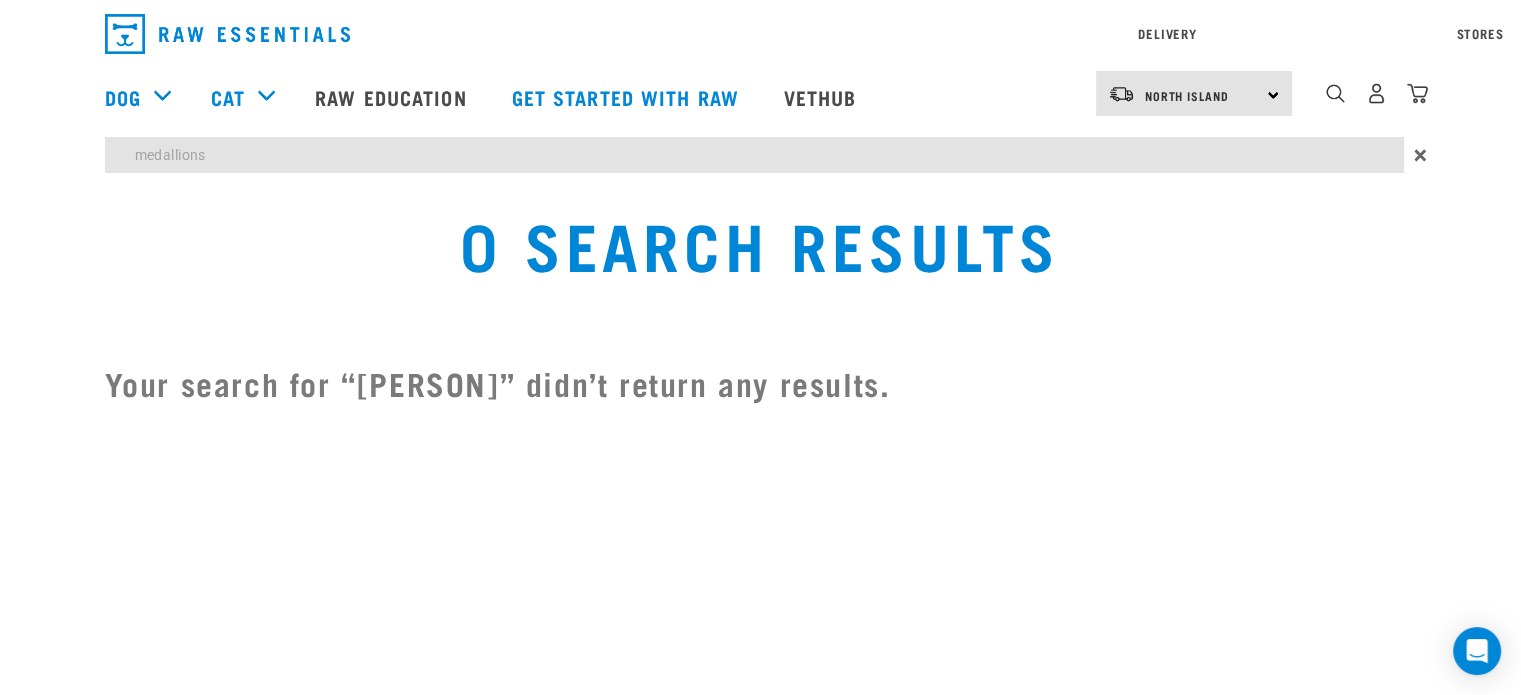 type on "medallions" 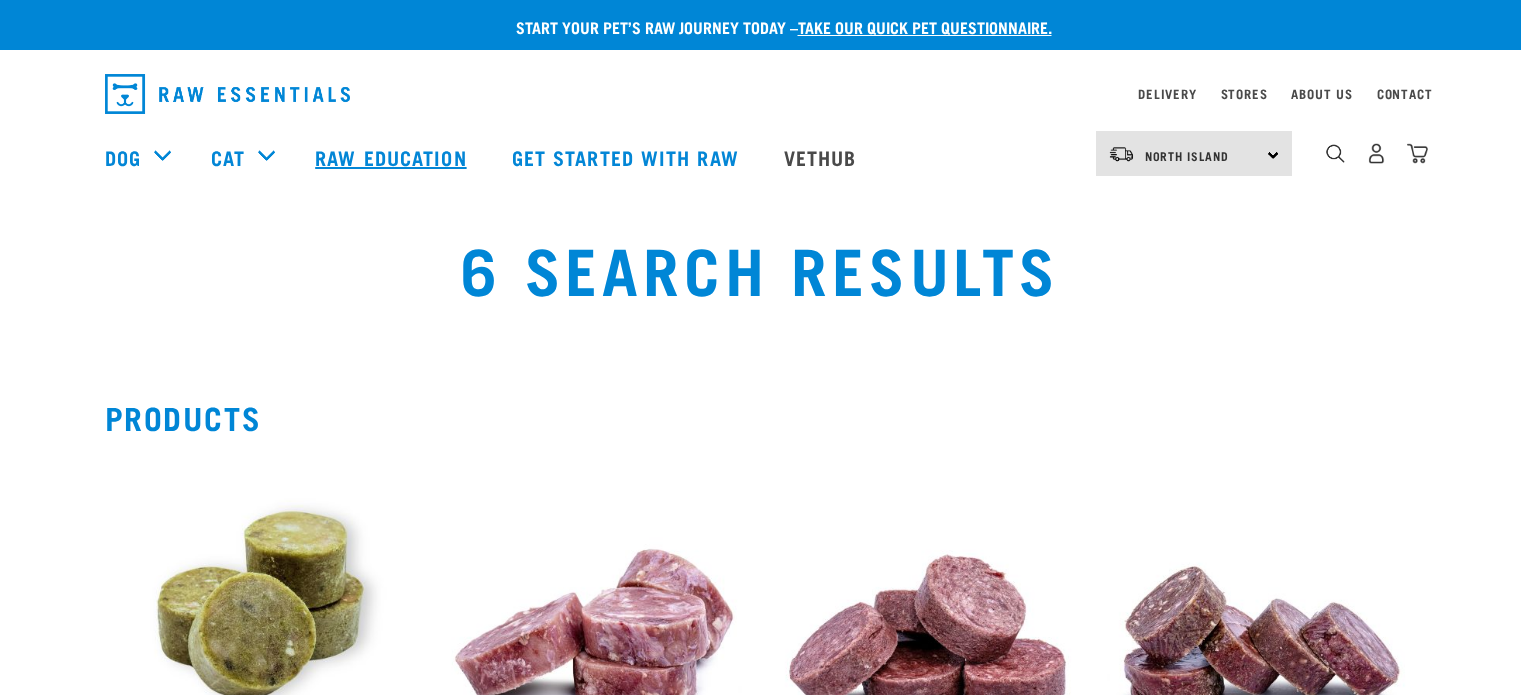 scroll, scrollTop: 0, scrollLeft: 0, axis: both 